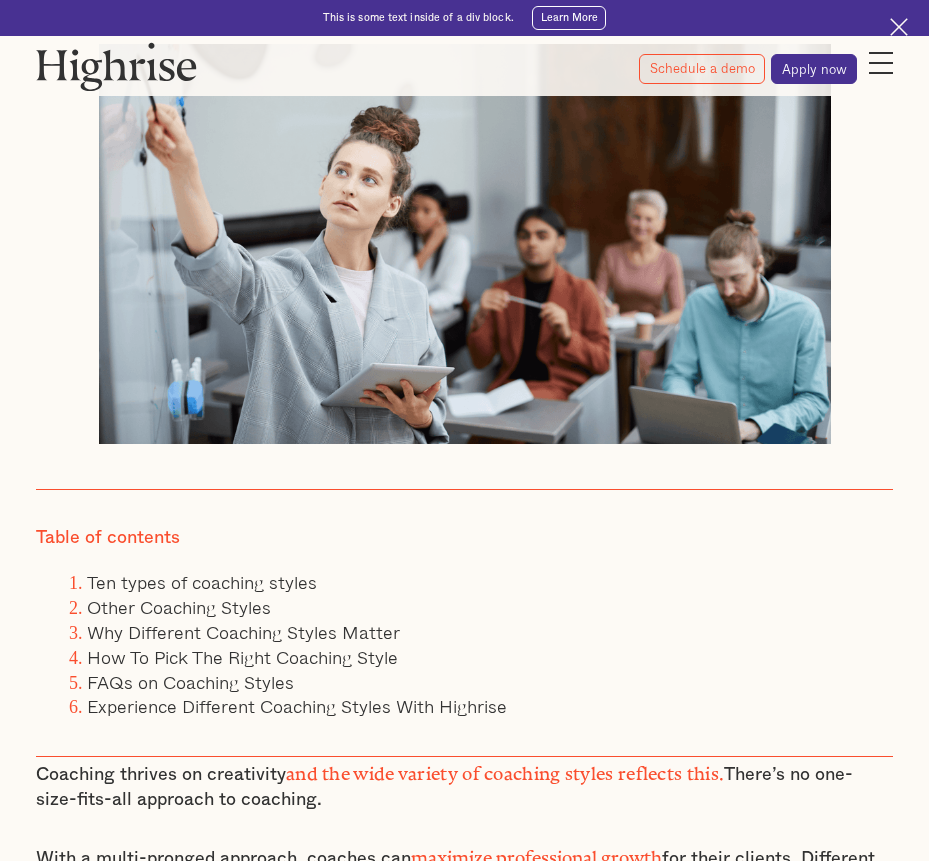 scroll, scrollTop: 547, scrollLeft: 0, axis: vertical 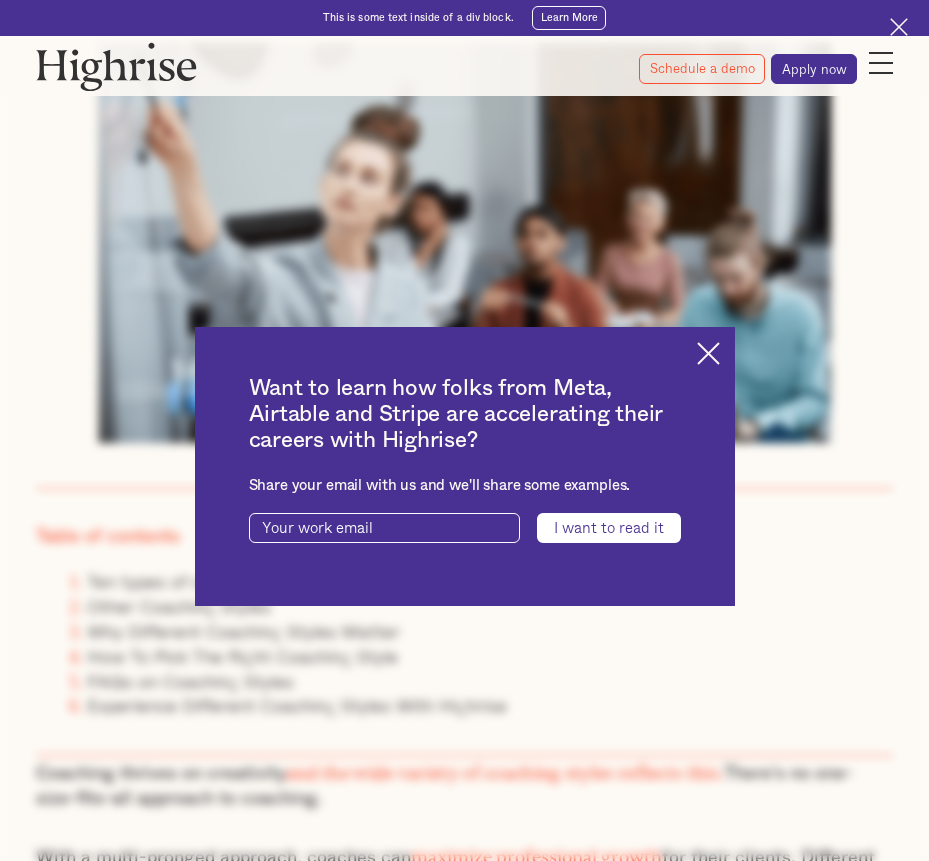 click at bounding box center [708, 353] 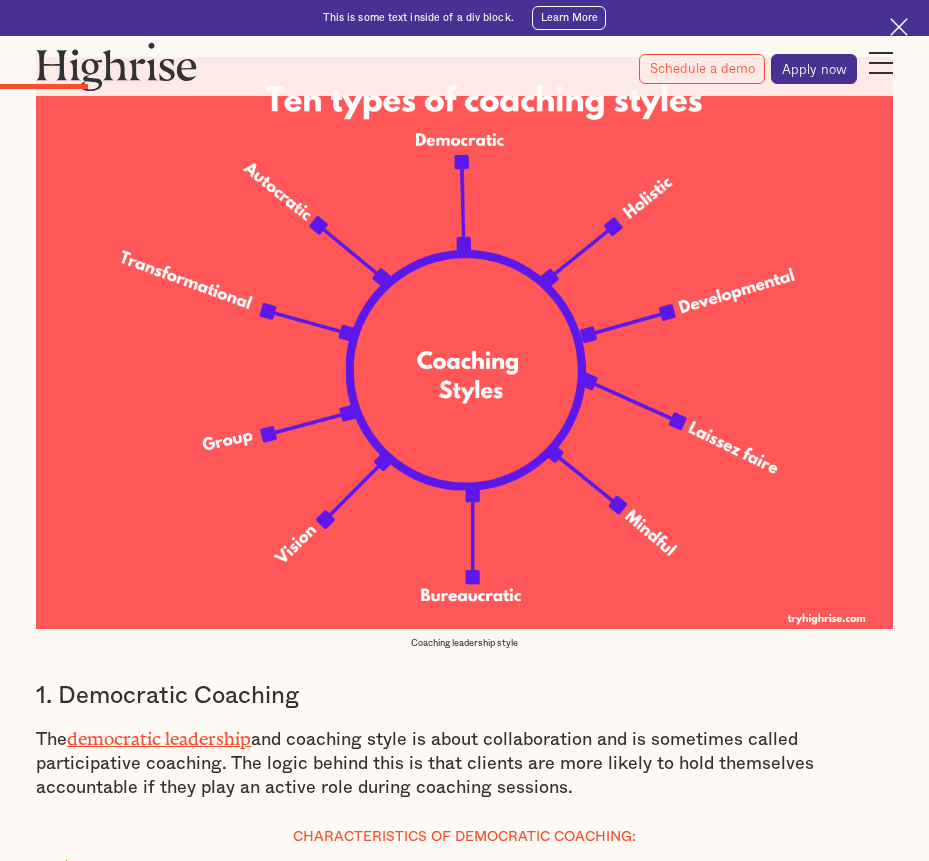 scroll, scrollTop: 1825, scrollLeft: 0, axis: vertical 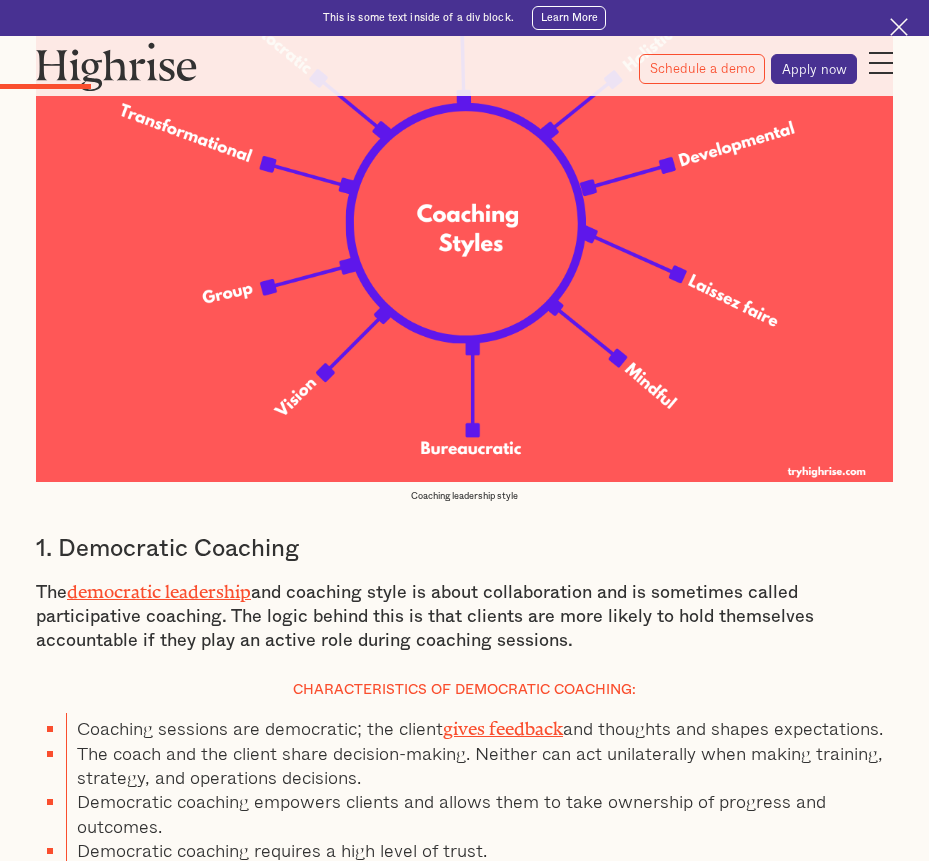 click on "The  democratic leadership  and coaching style is about collaboration and is sometimes called participative coaching. The logic behind this is that clients are more likely to hold themselves accountable if they play an active role during coaching sessions." at bounding box center [464, 615] 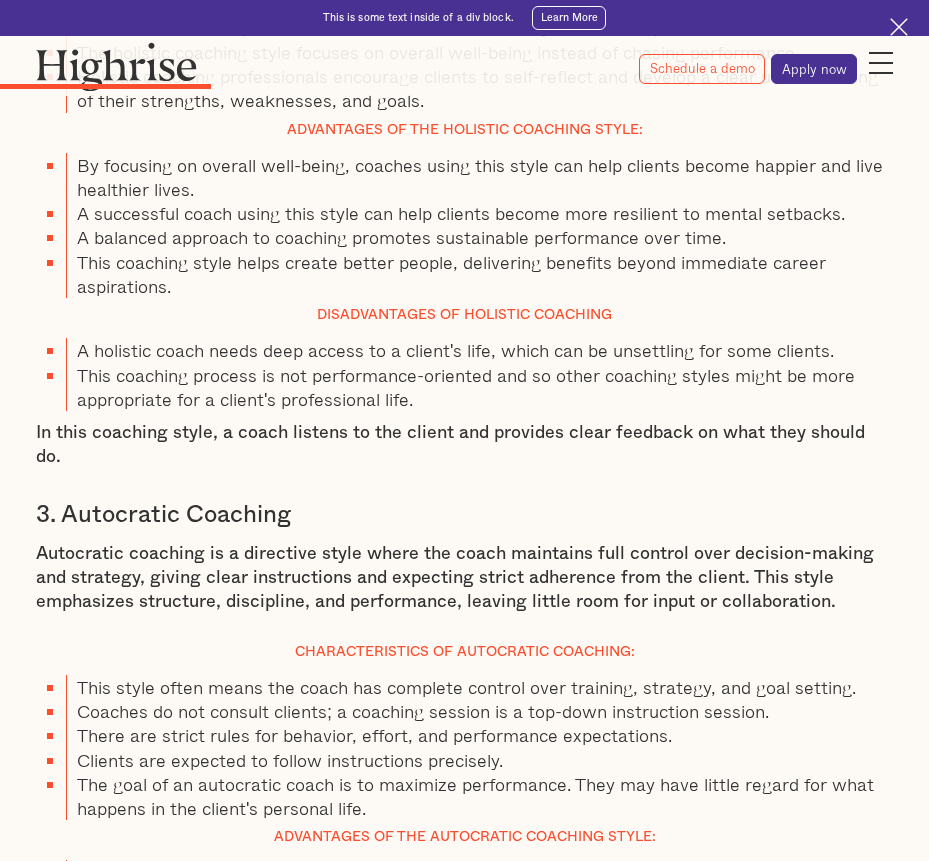 scroll, scrollTop: 3404, scrollLeft: 0, axis: vertical 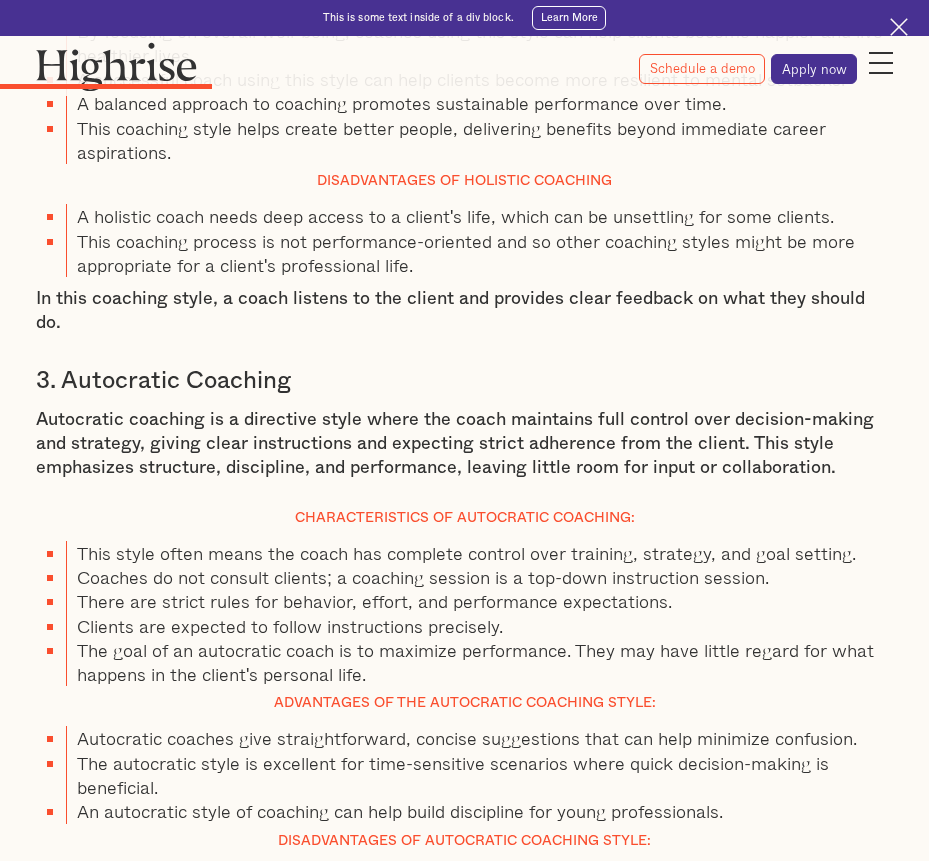 click on "Autocratic coaching is a directive style where the coach maintains full control over decision-making and strategy, giving clear instructions and expecting strict adherence from the client. This style emphasizes structure, discipline, and performance, leaving little room for input or collaboration." at bounding box center (464, 444) 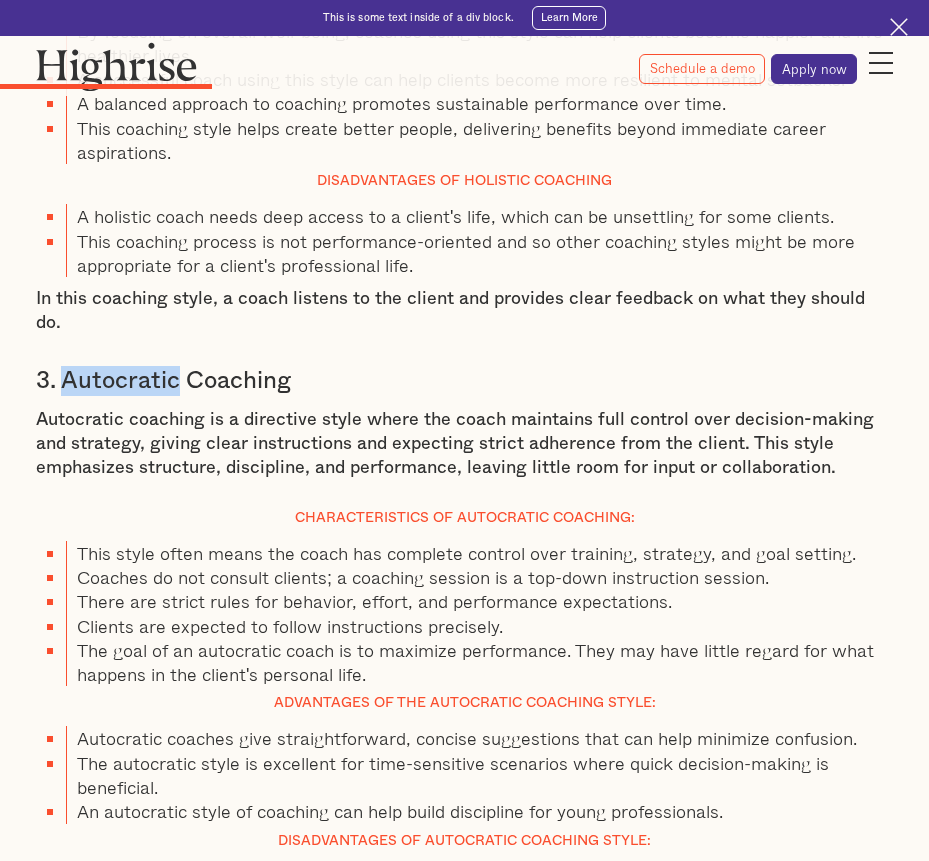 drag, startPoint x: 182, startPoint y: 320, endPoint x: 74, endPoint y: 308, distance: 108.66462 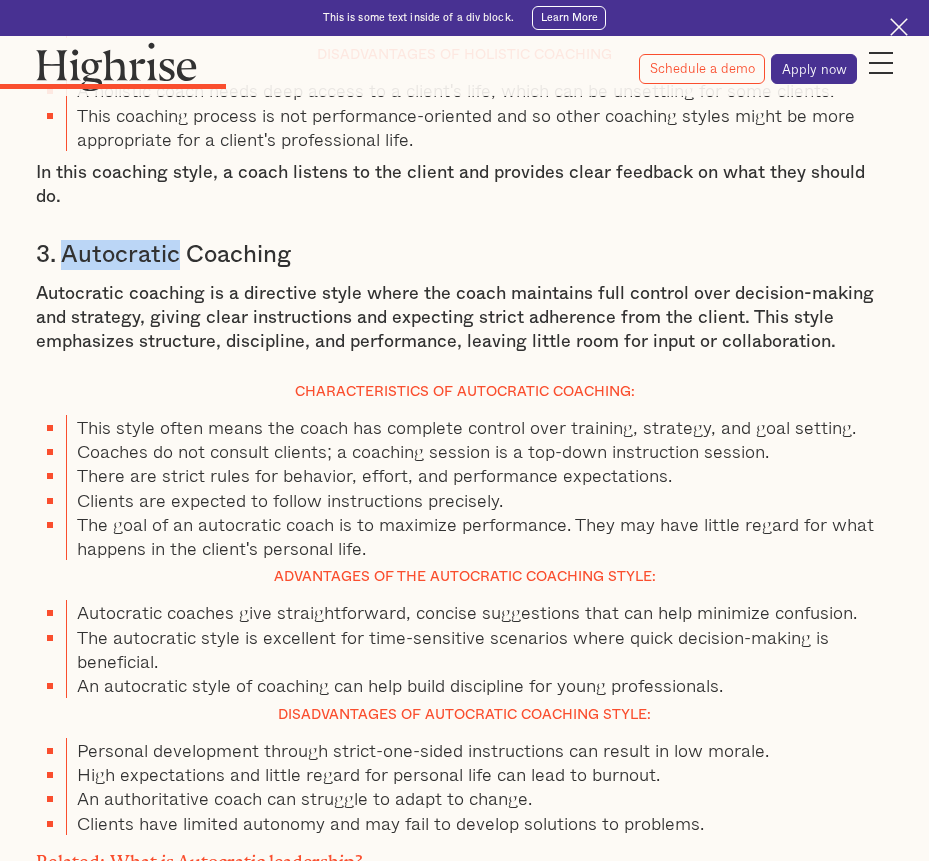 scroll, scrollTop: 3512, scrollLeft: 0, axis: vertical 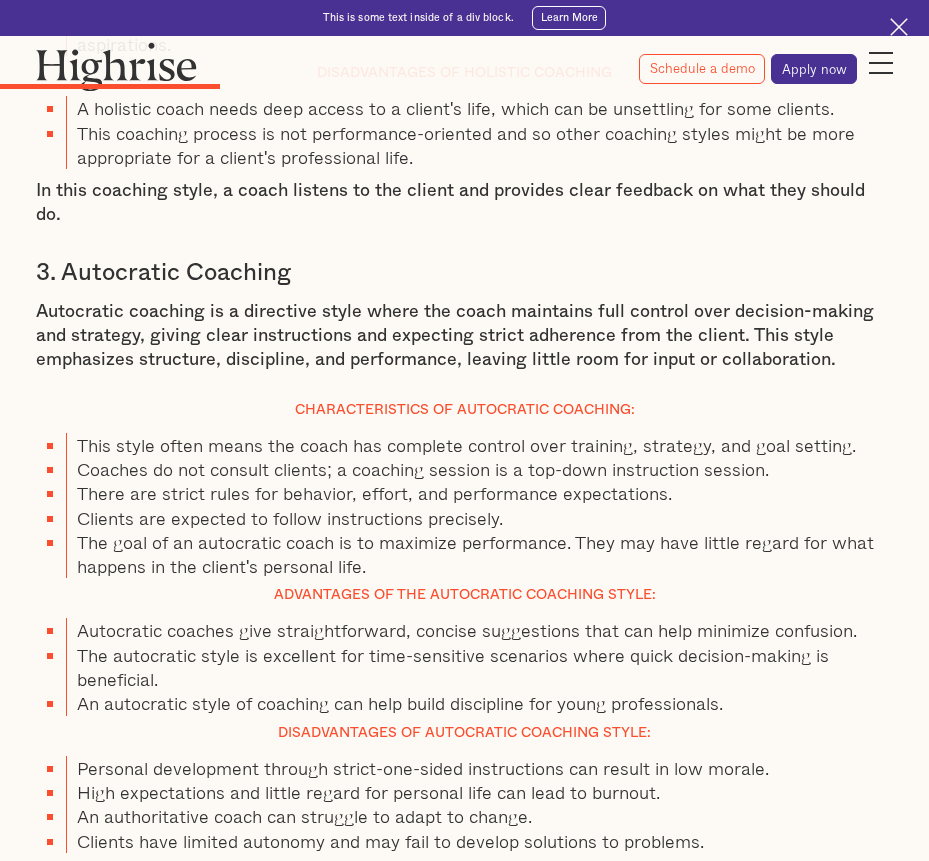 click on "The goal of an autocratic coach is to maximize performance. They may have little regard for what happens in the client's personal life." at bounding box center [479, 554] 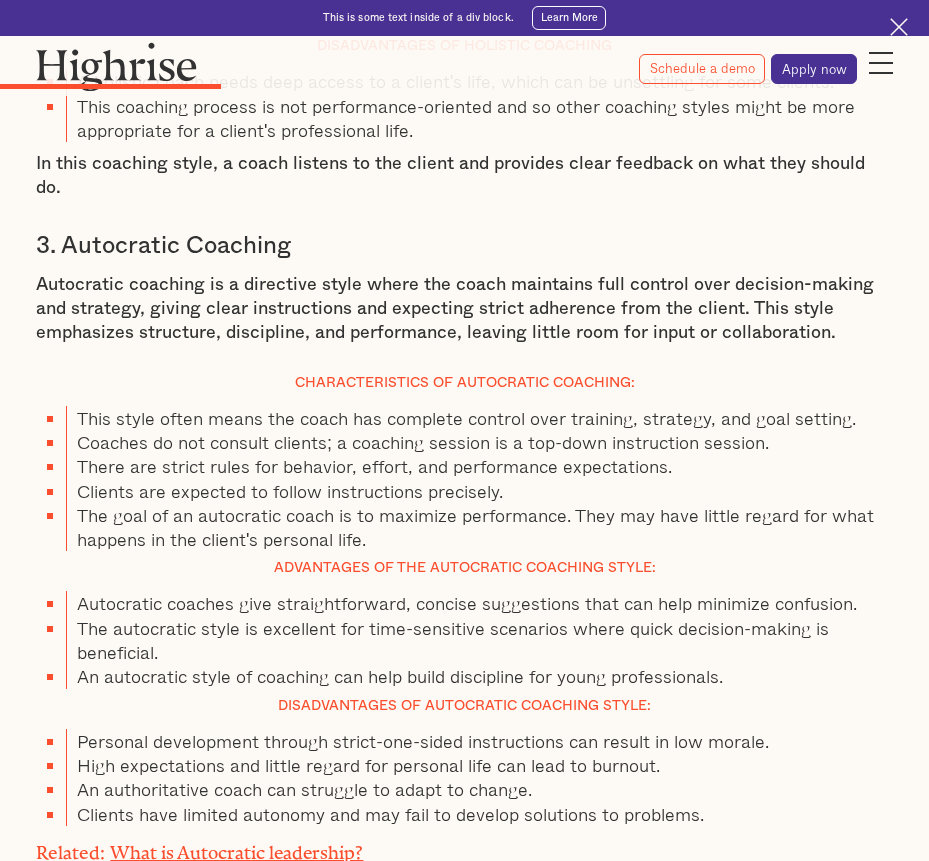 scroll, scrollTop: 3544, scrollLeft: 0, axis: vertical 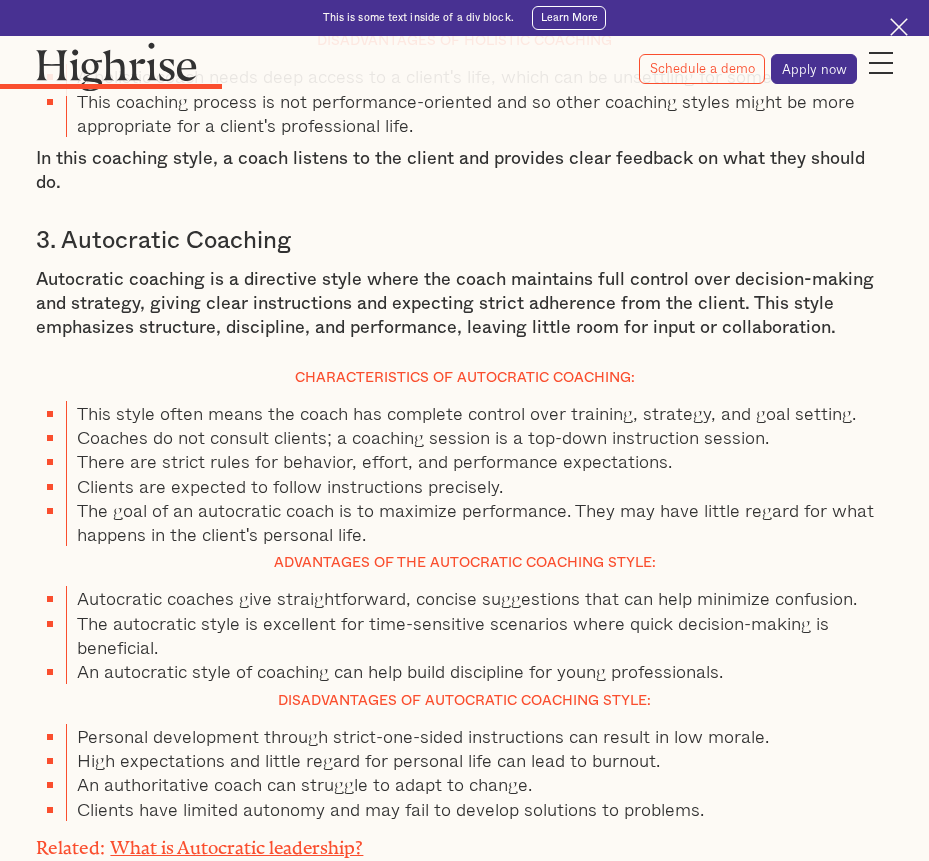 click on "An autocratic style of coaching can help build discipline for young professionals." at bounding box center [479, 671] 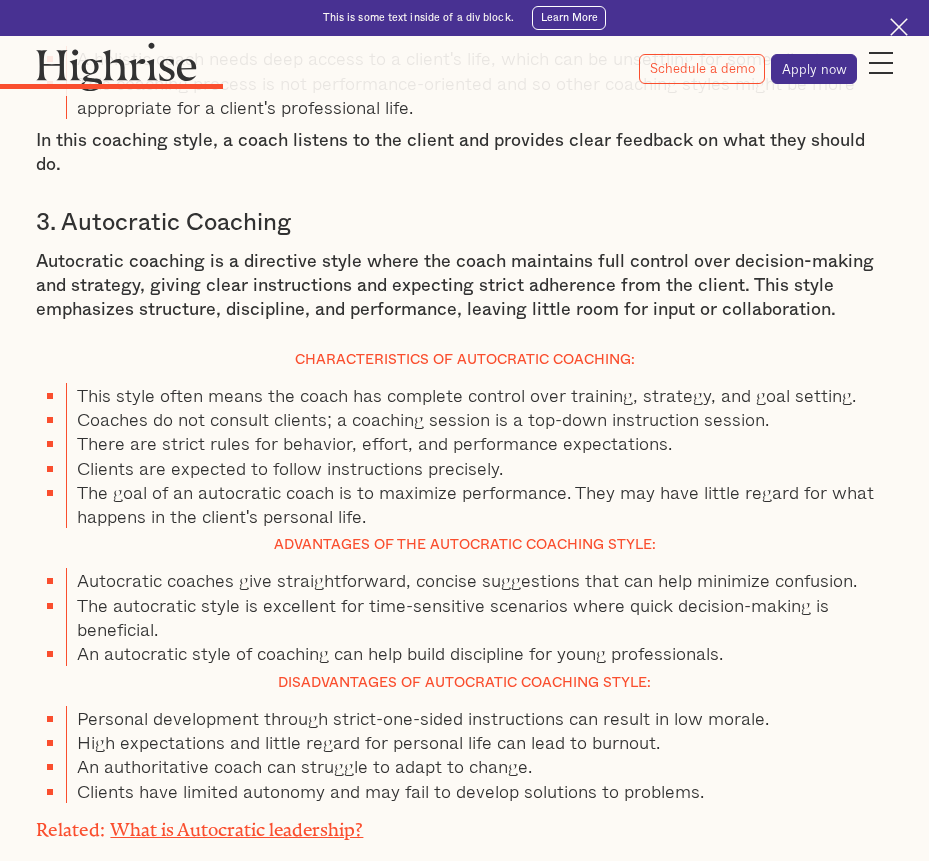 scroll, scrollTop: 3566, scrollLeft: 0, axis: vertical 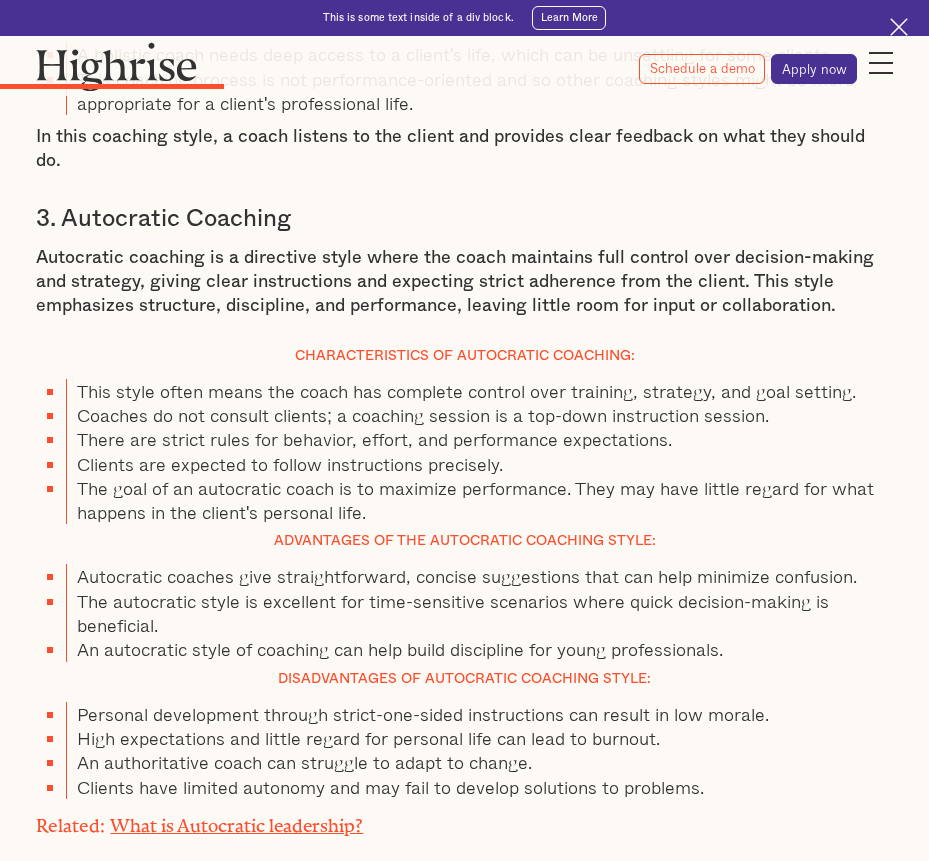 click on "High expectations and little regard for personal life can lead to burnout." at bounding box center (479, 738) 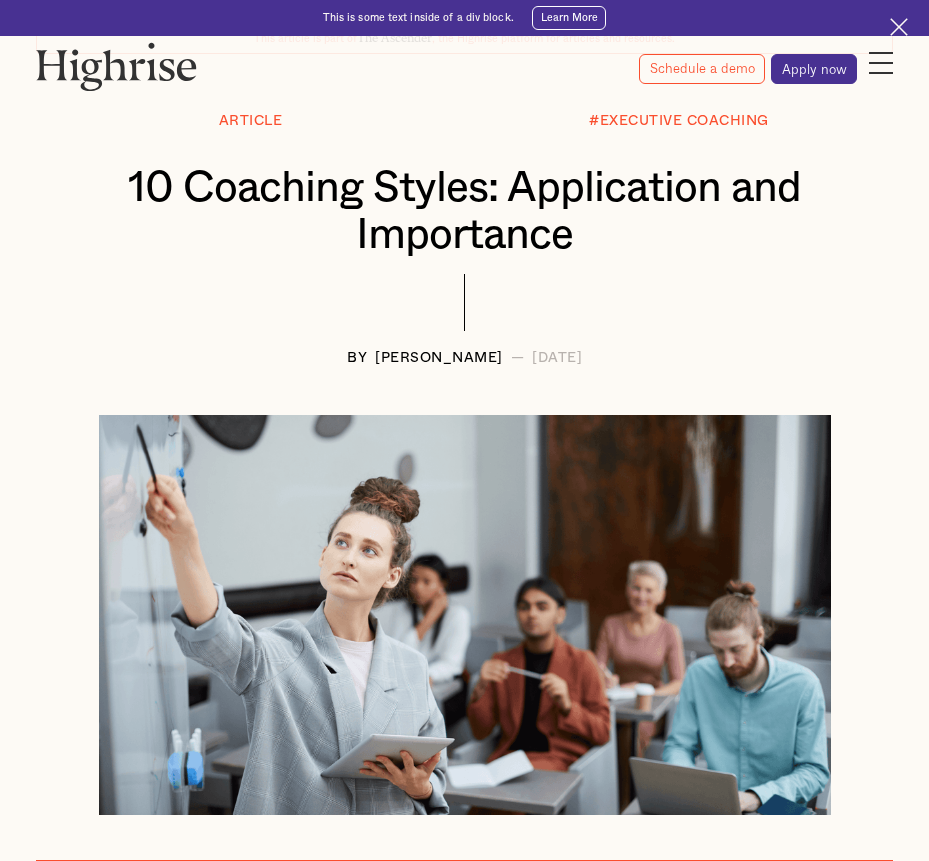 scroll, scrollTop: 0, scrollLeft: 0, axis: both 